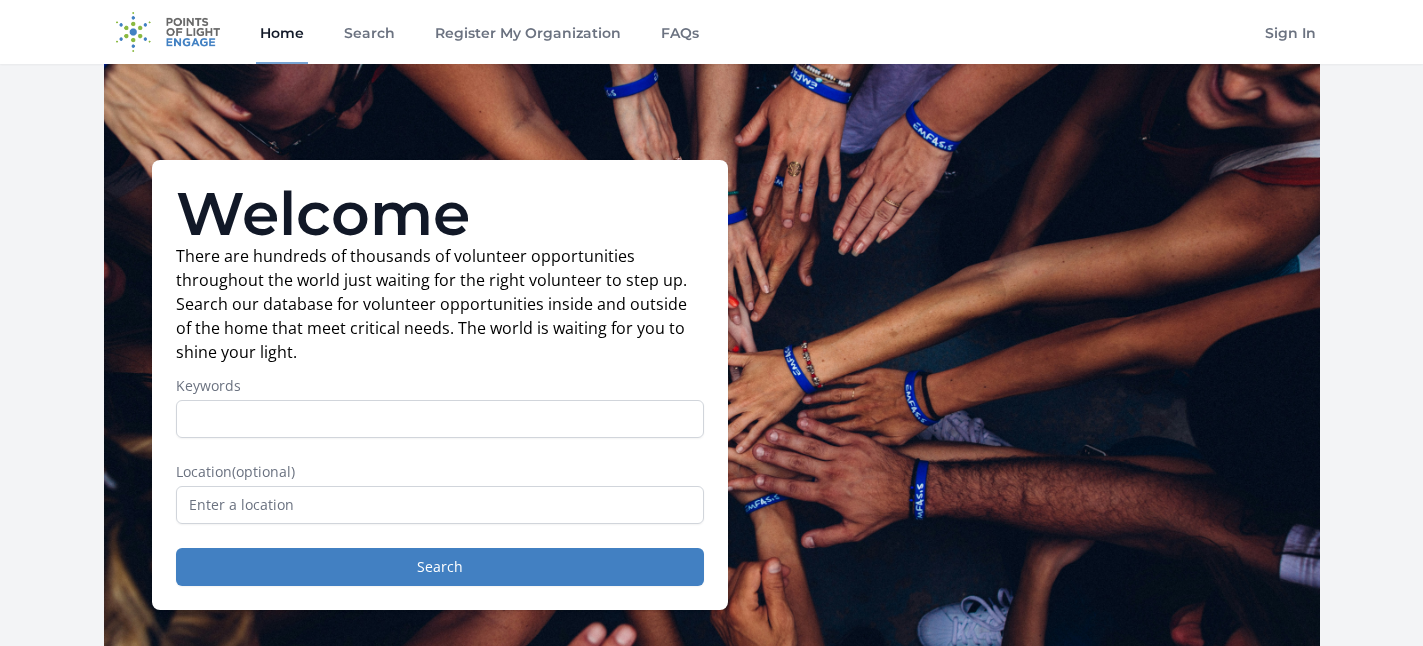 scroll, scrollTop: 0, scrollLeft: 0, axis: both 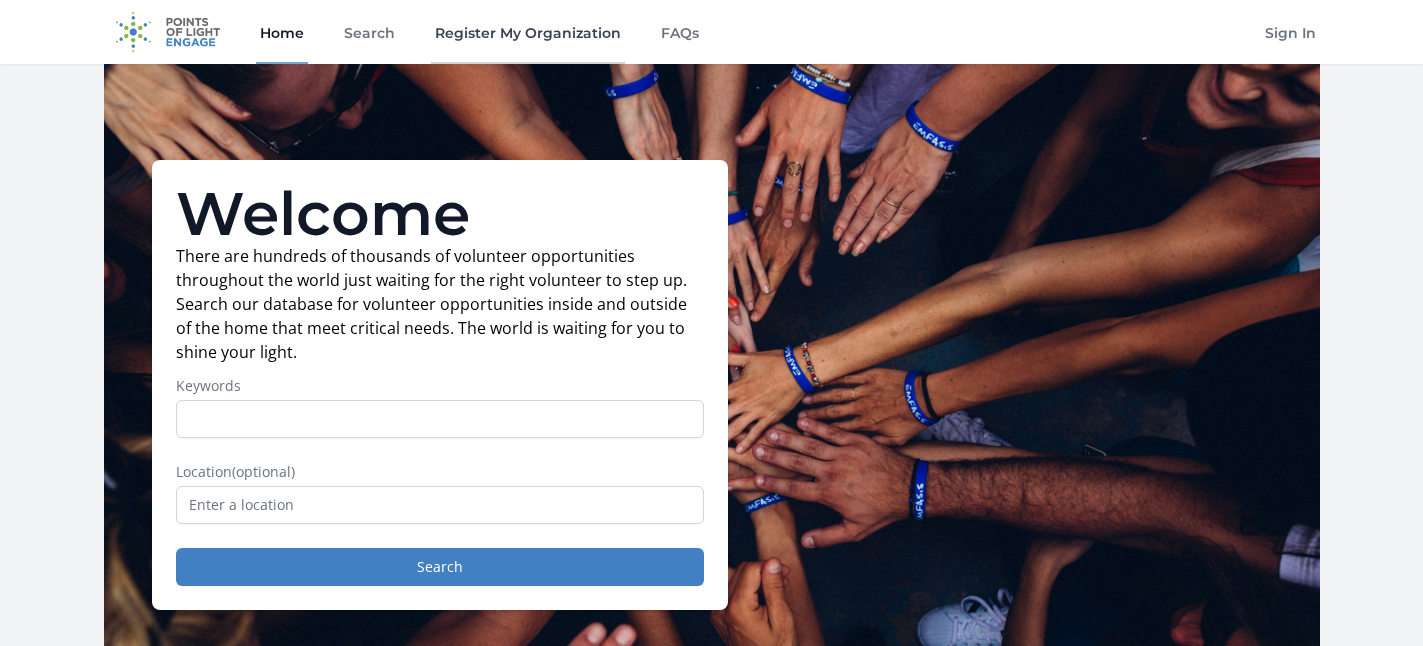 click on "Register My Organization" at bounding box center (528, 32) 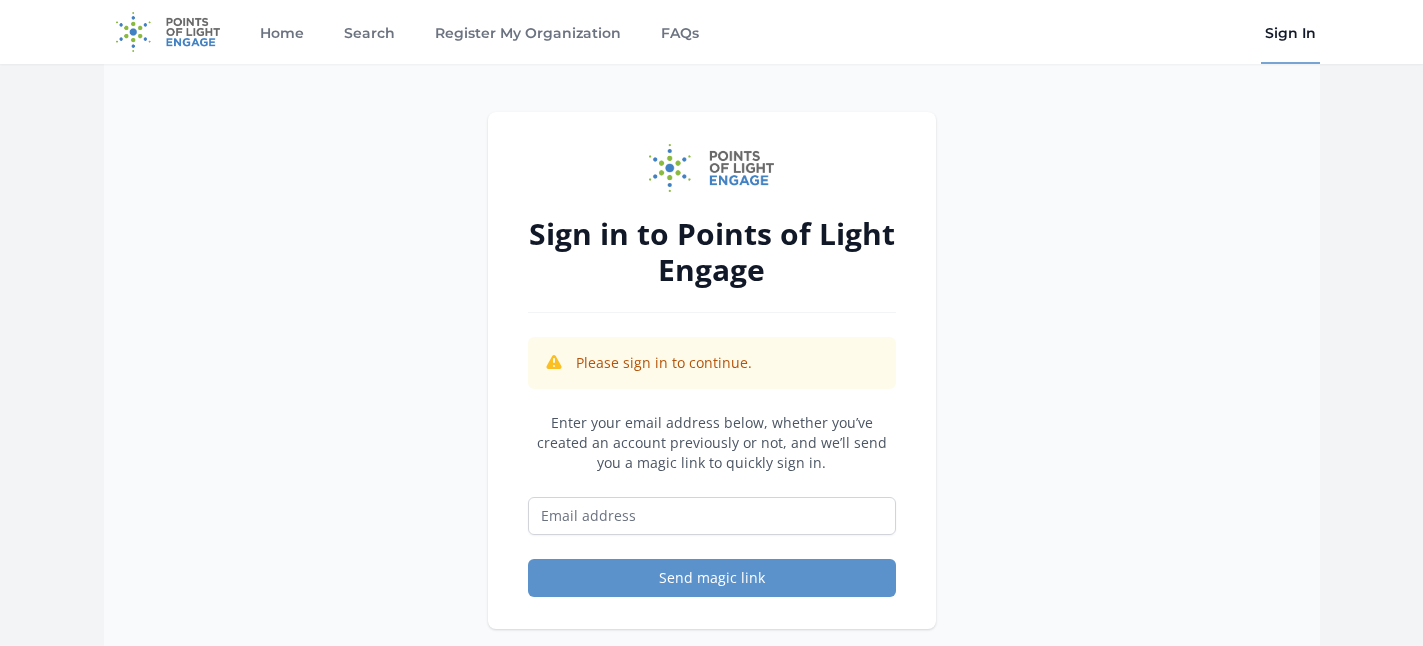 scroll, scrollTop: 0, scrollLeft: 0, axis: both 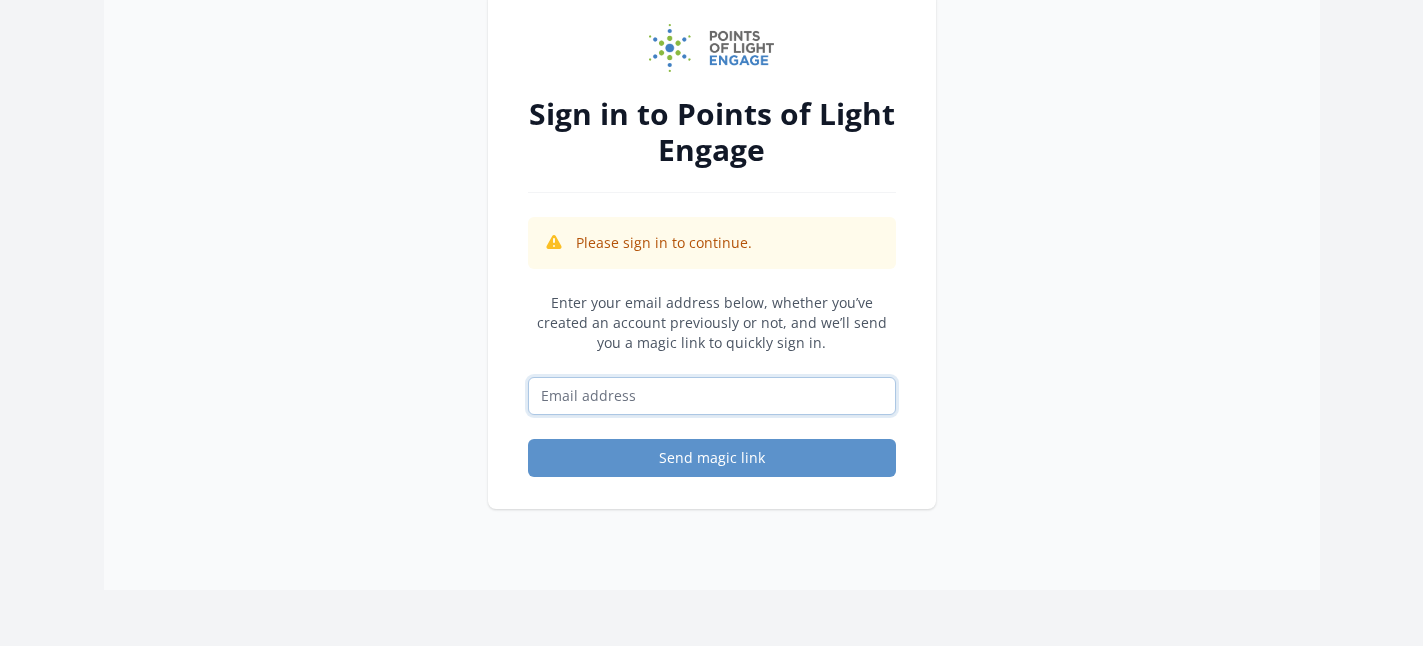 click at bounding box center (712, 396) 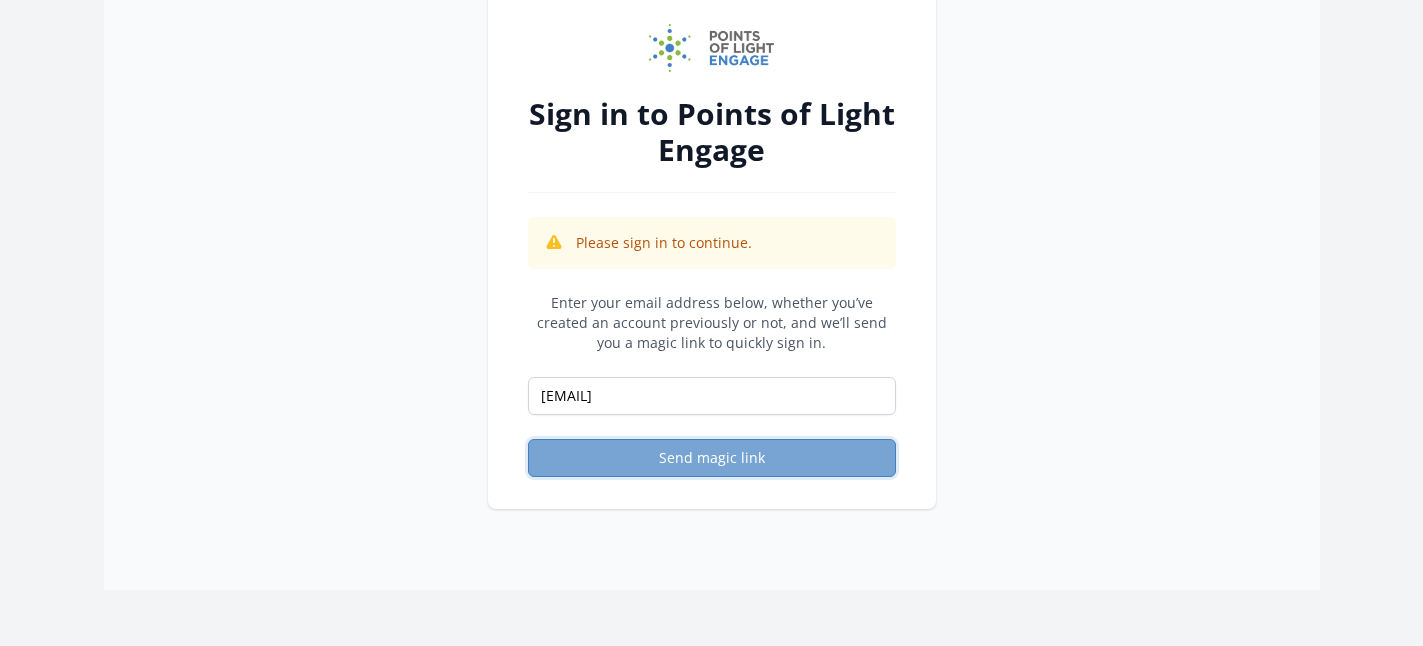 click on "Send magic link" at bounding box center [712, 458] 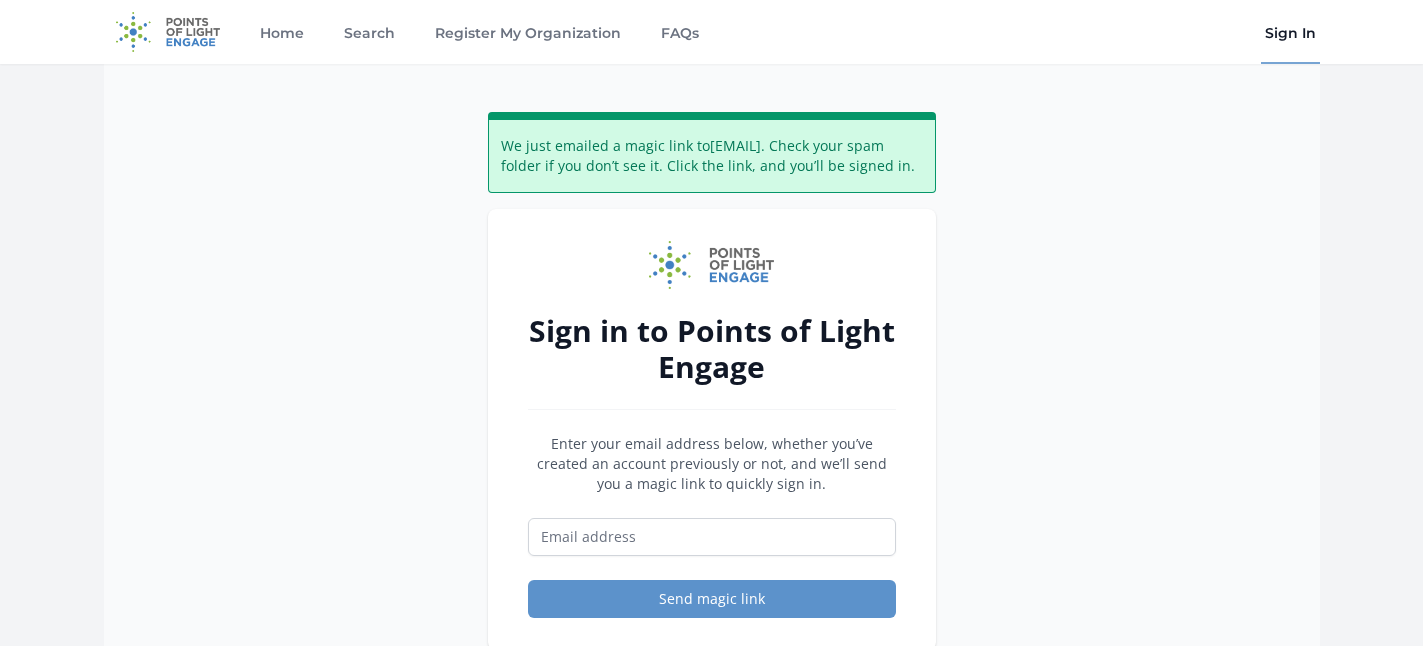 scroll, scrollTop: 0, scrollLeft: 0, axis: both 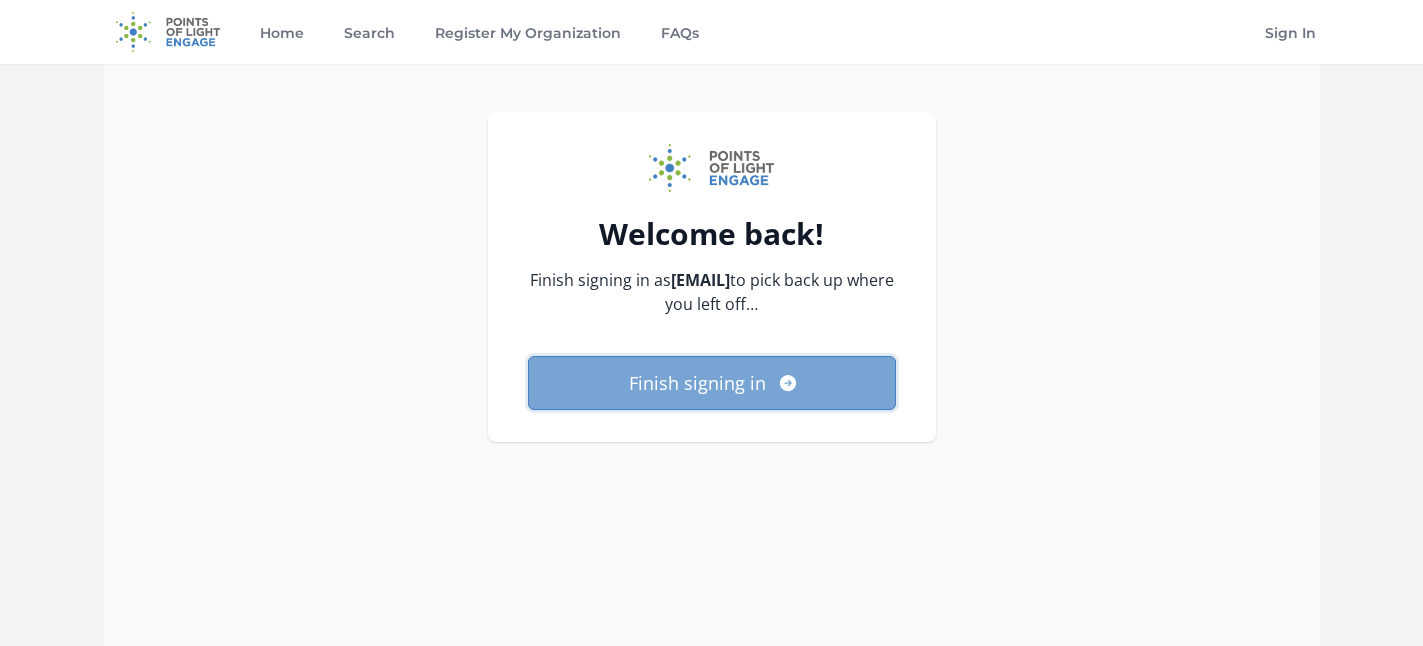click on "Finish signing in" at bounding box center (712, 383) 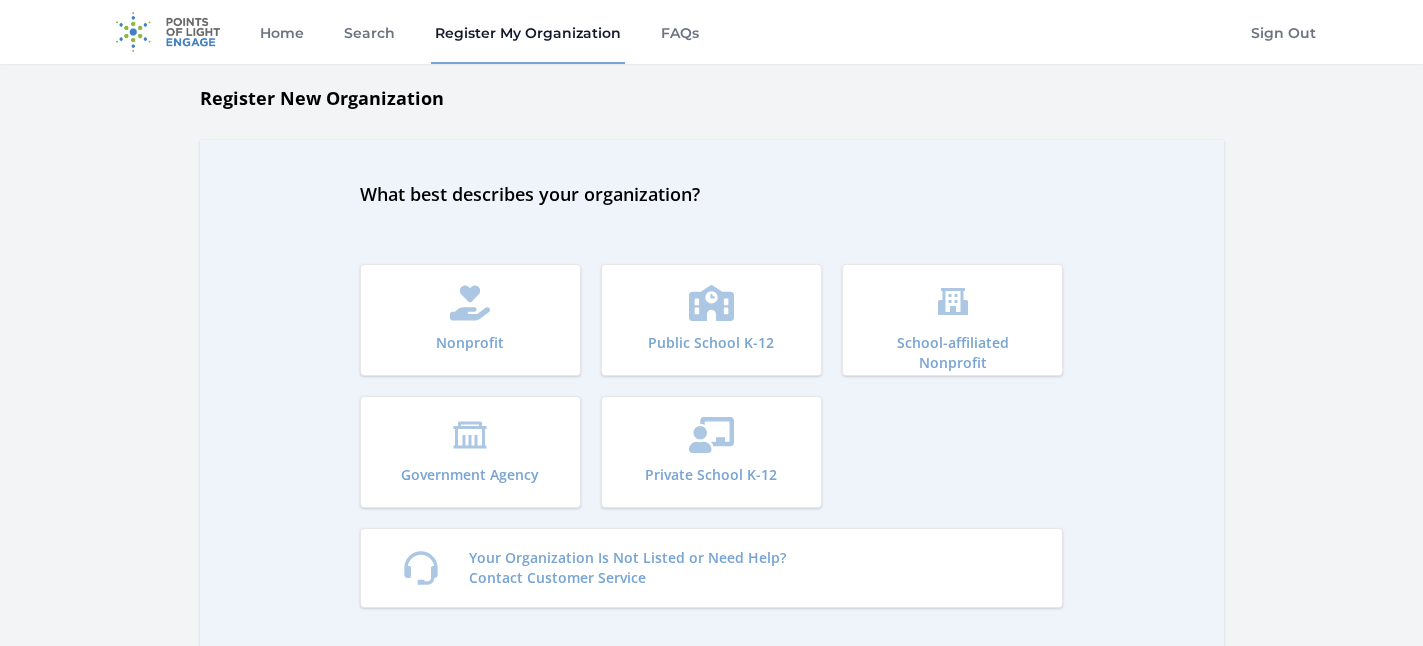 scroll, scrollTop: 0, scrollLeft: 0, axis: both 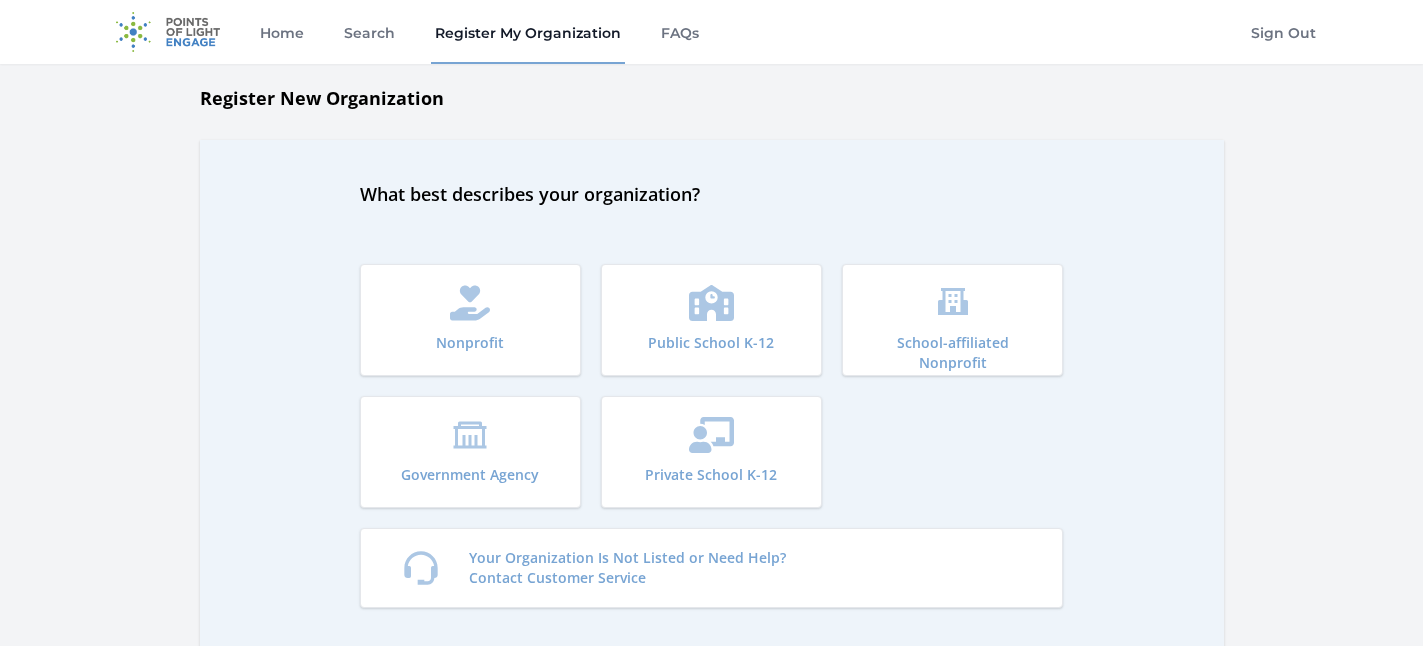 click on "Register New Organization
What best describes your organization?
Nonprofit
Public School K-12
School-affiliated Nonprofit
Government Agency
Private School K-12
Your Organization Is Not Listed or Need Help?
Contact Customer Service" at bounding box center [712, 450] 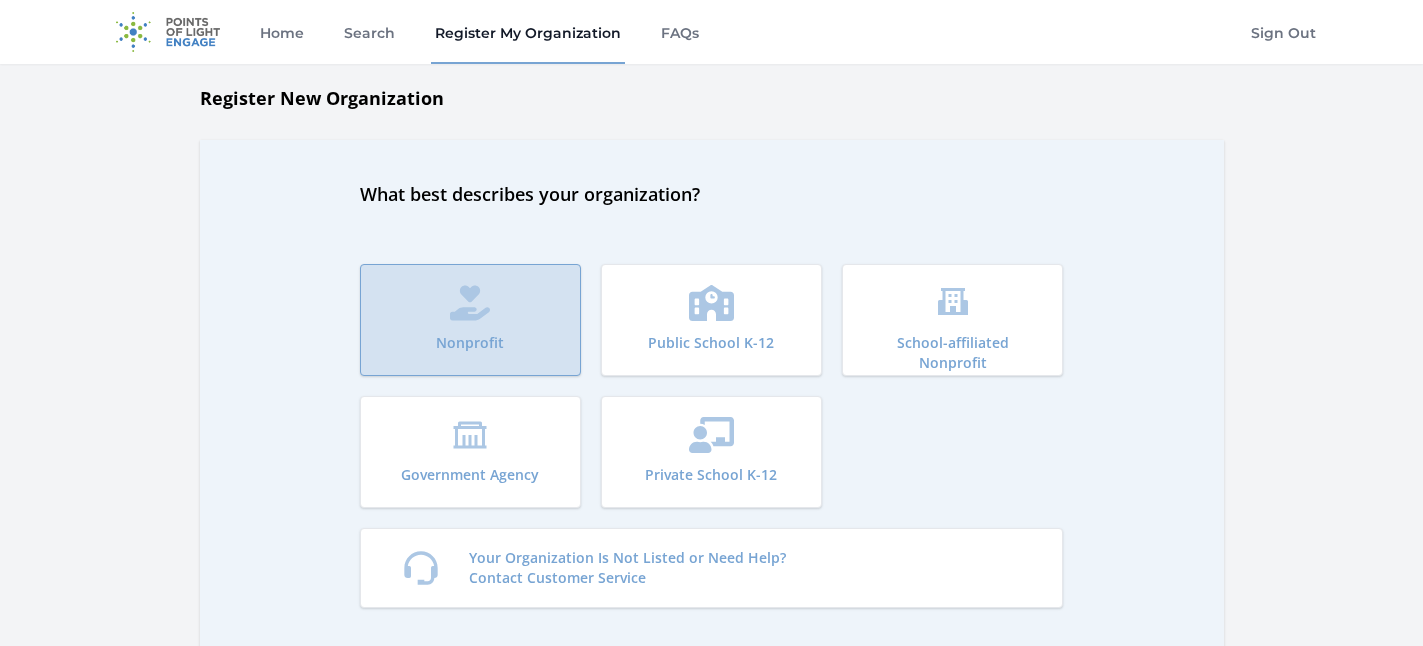 click on "Nonprofit" at bounding box center [470, 320] 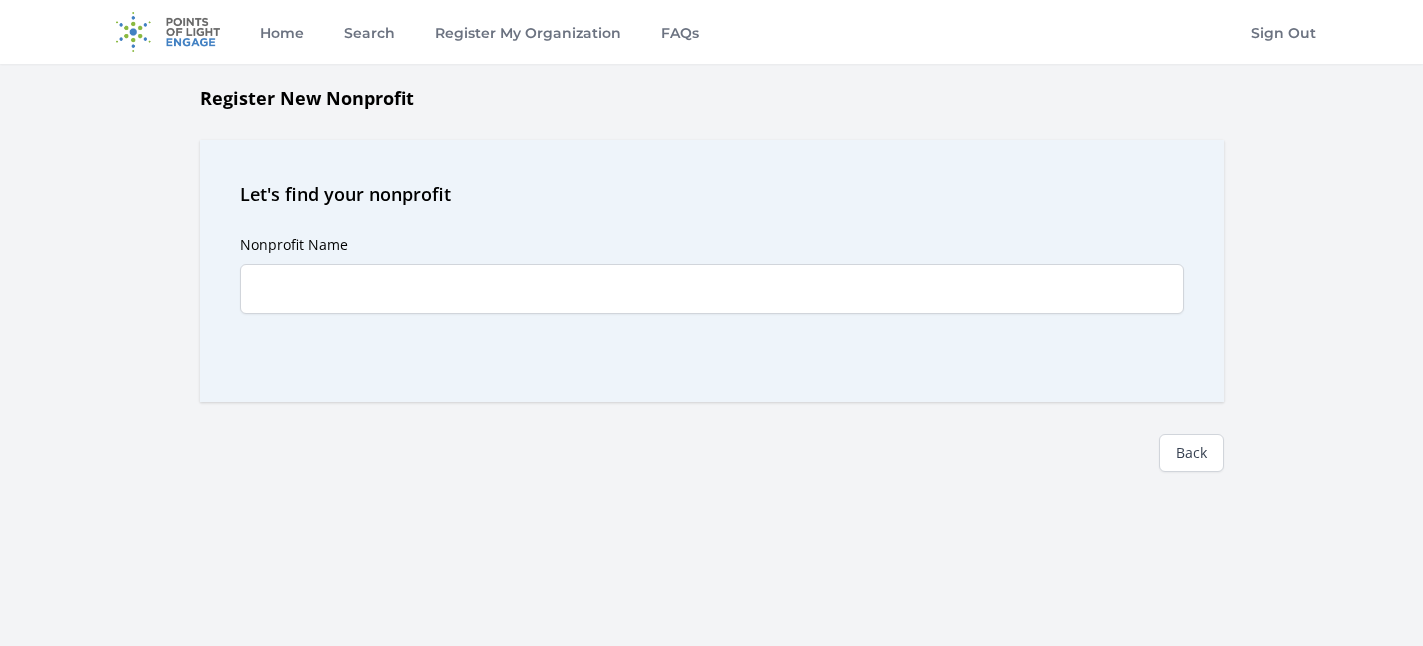 scroll, scrollTop: 0, scrollLeft: 0, axis: both 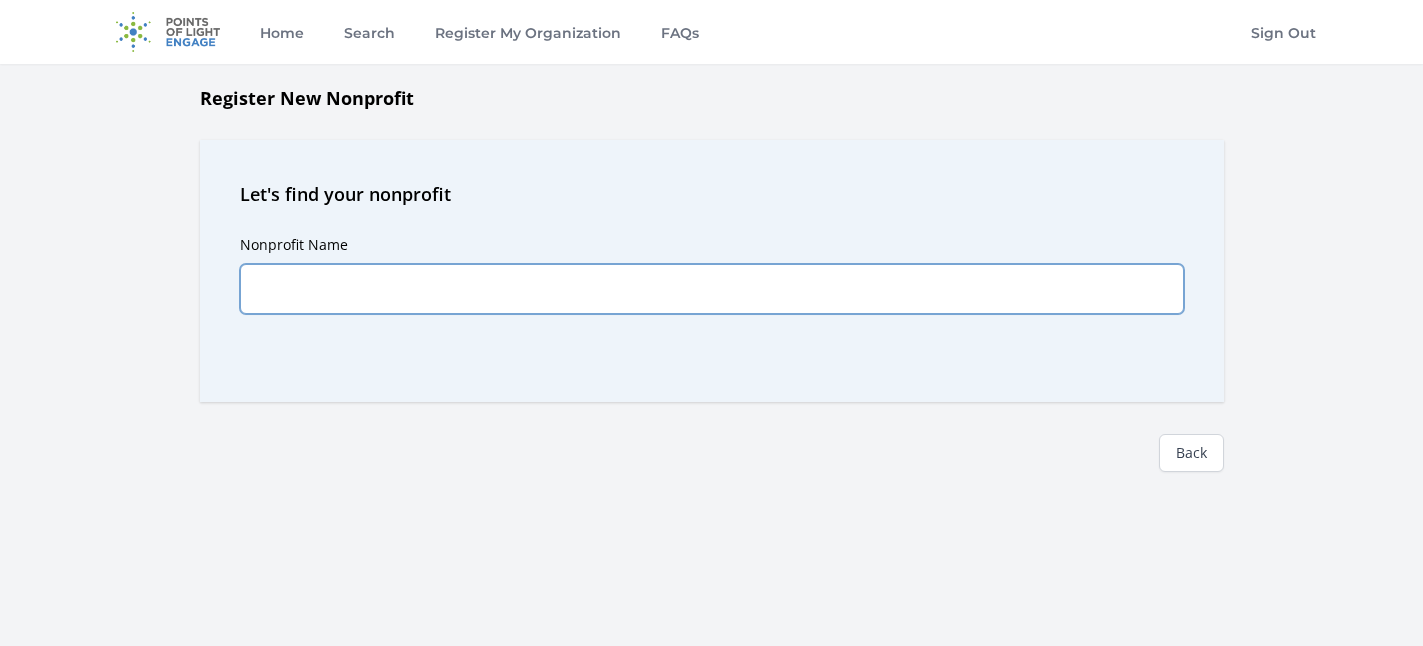click on "Nonprofit Name" at bounding box center [712, 289] 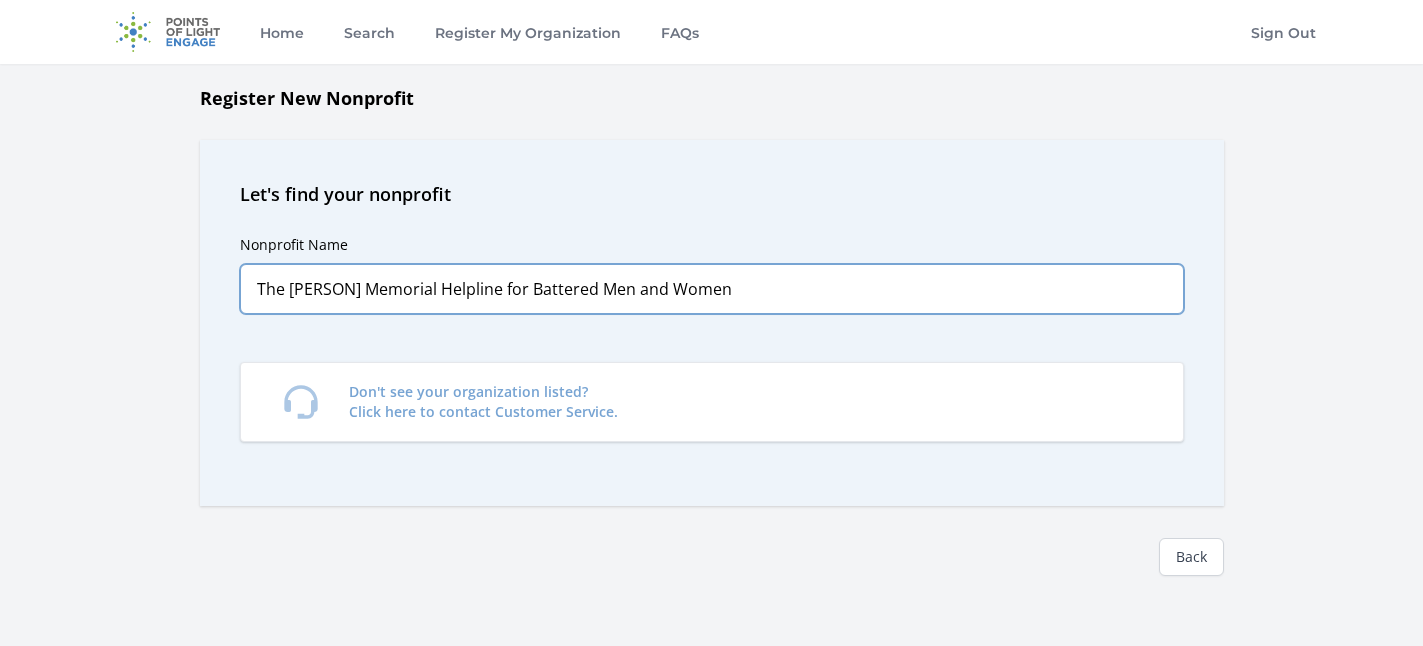 type on "The Earl Silverman Memorial Helpline for Battered Men and Women" 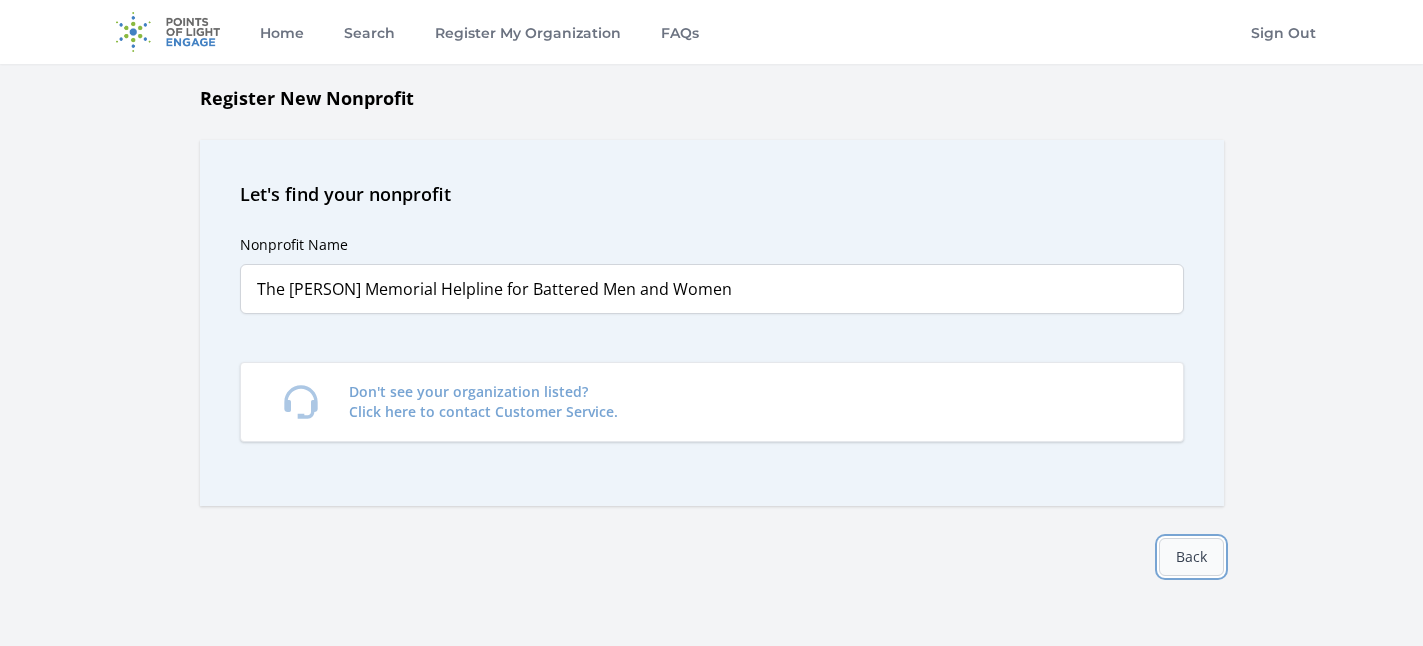 click on "Back" at bounding box center [1191, 557] 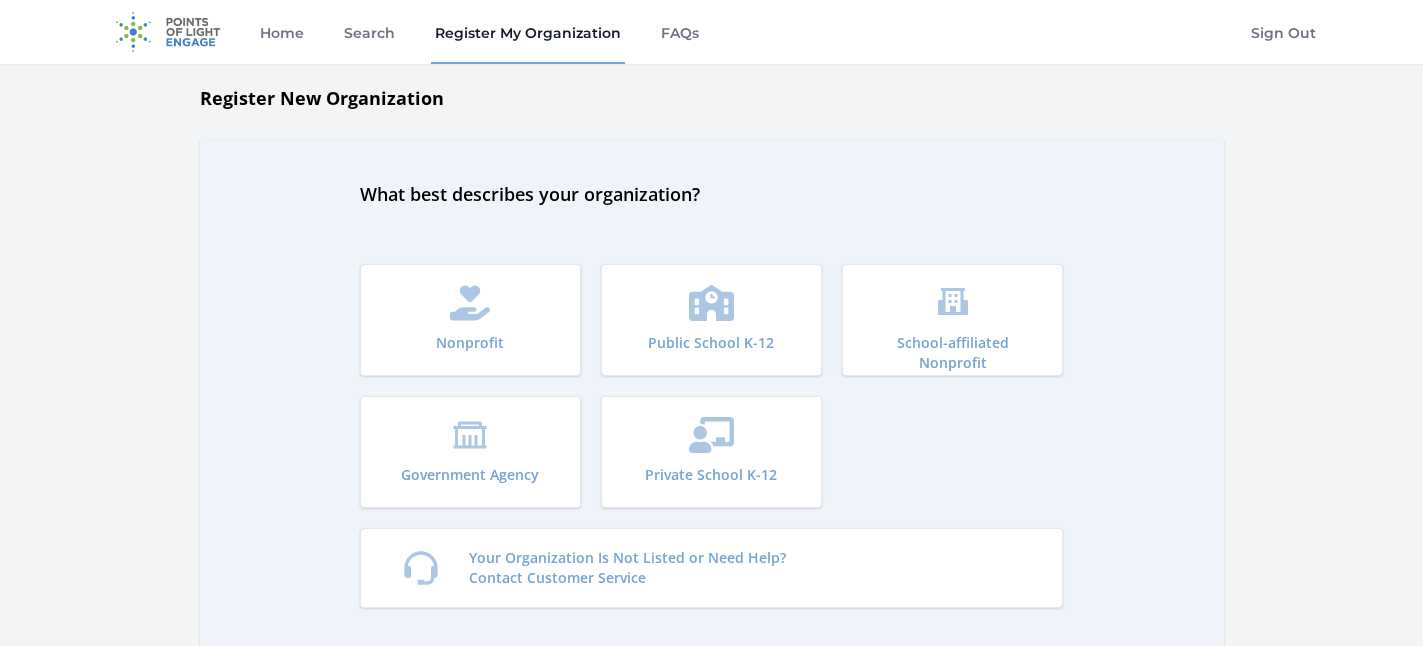 scroll, scrollTop: 0, scrollLeft: 0, axis: both 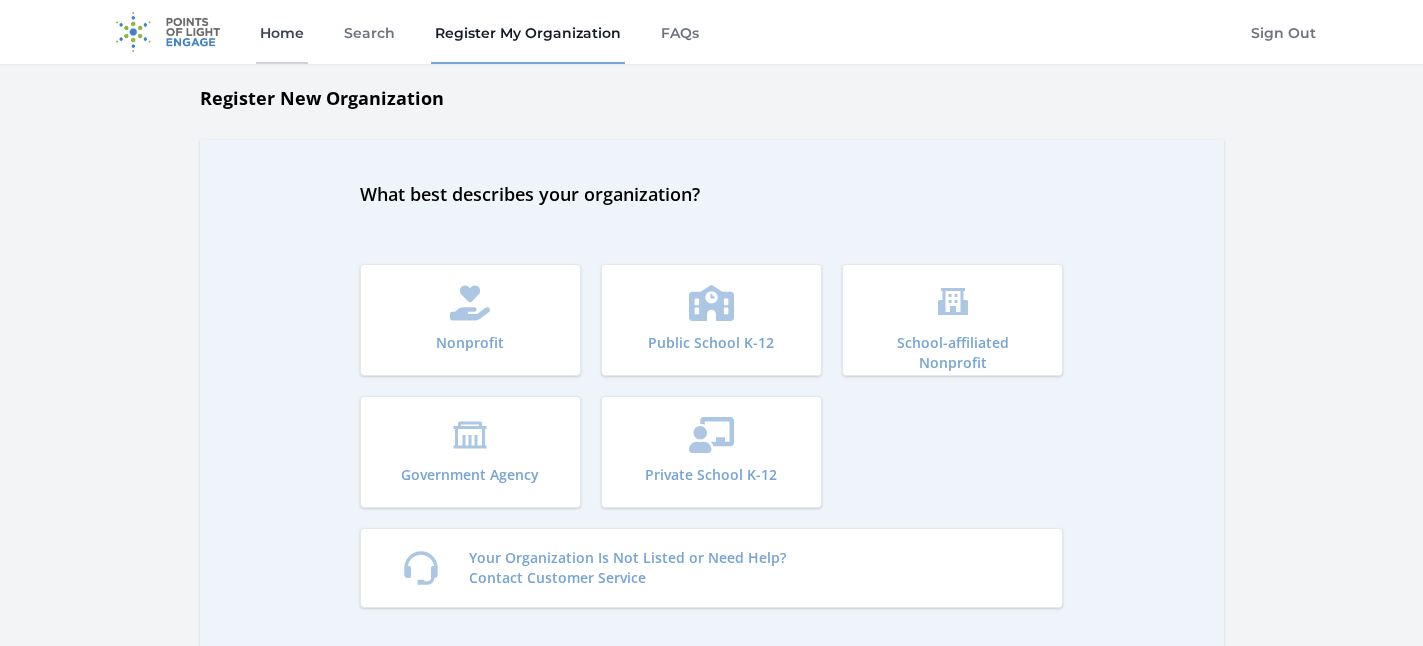 click on "Home" at bounding box center [282, 32] 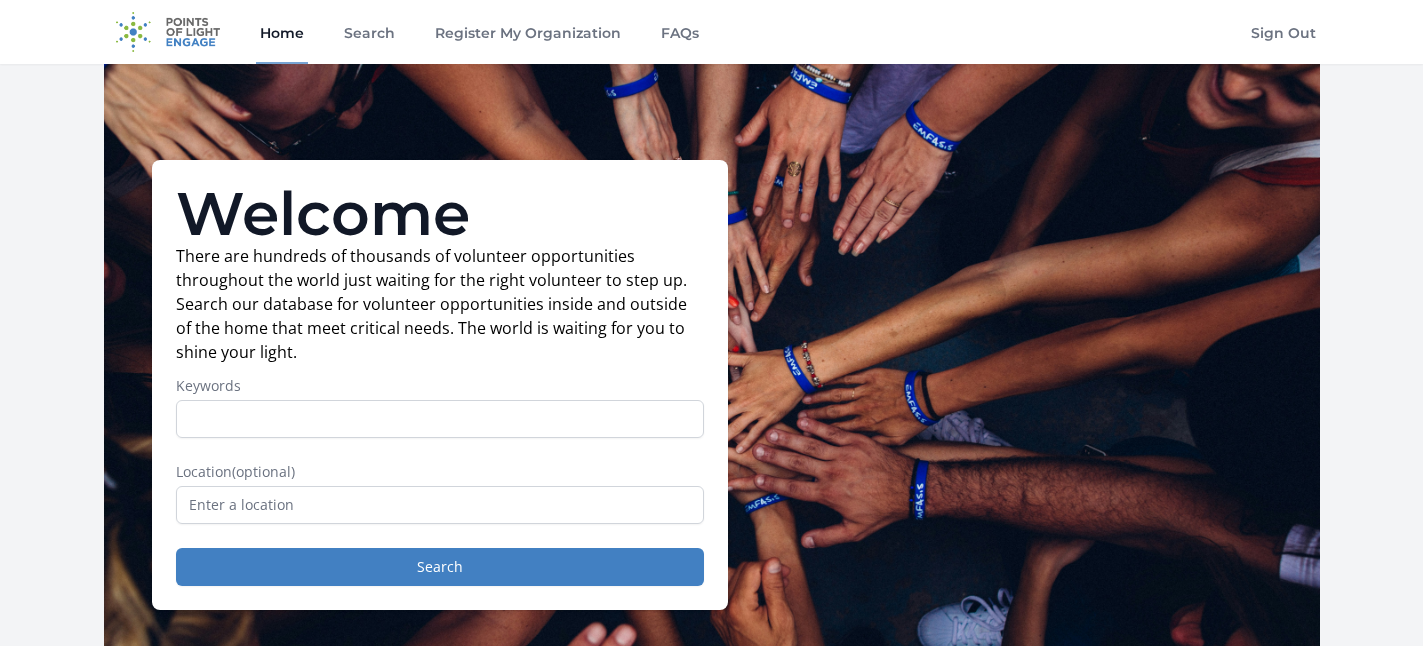 scroll, scrollTop: 0, scrollLeft: 0, axis: both 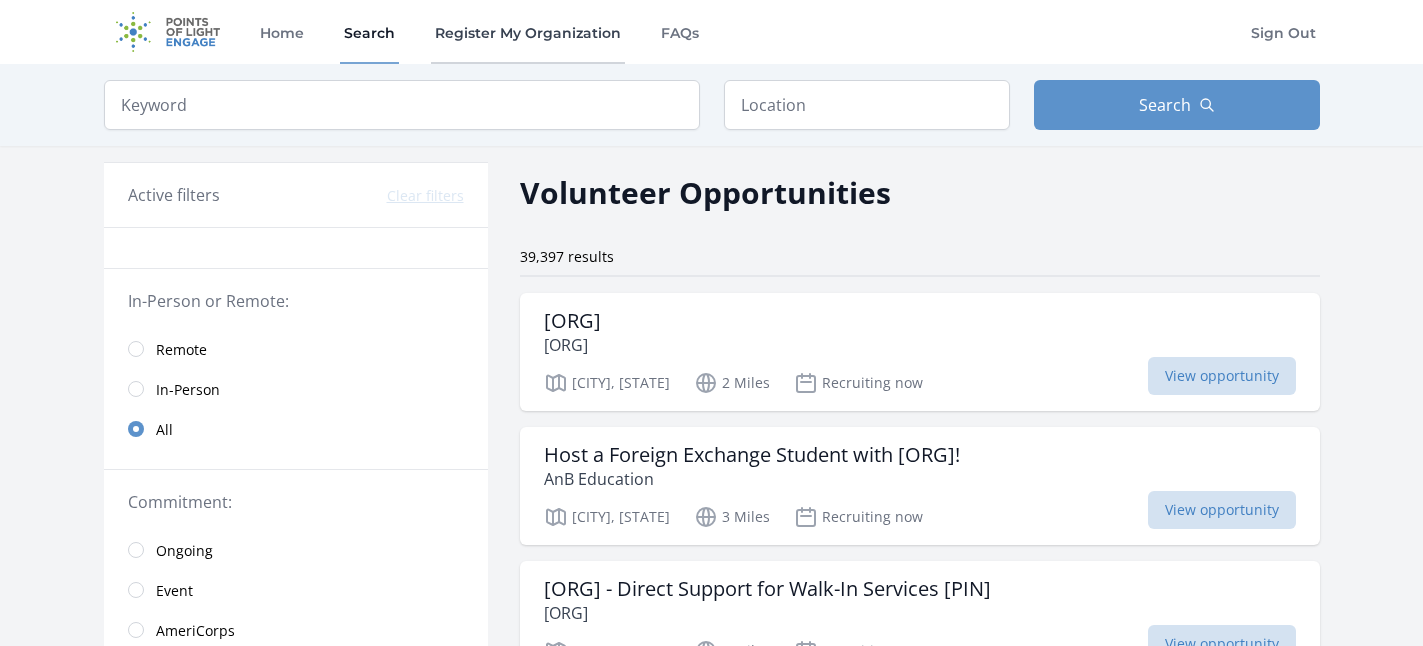 click on "Register My Organization" at bounding box center (528, 32) 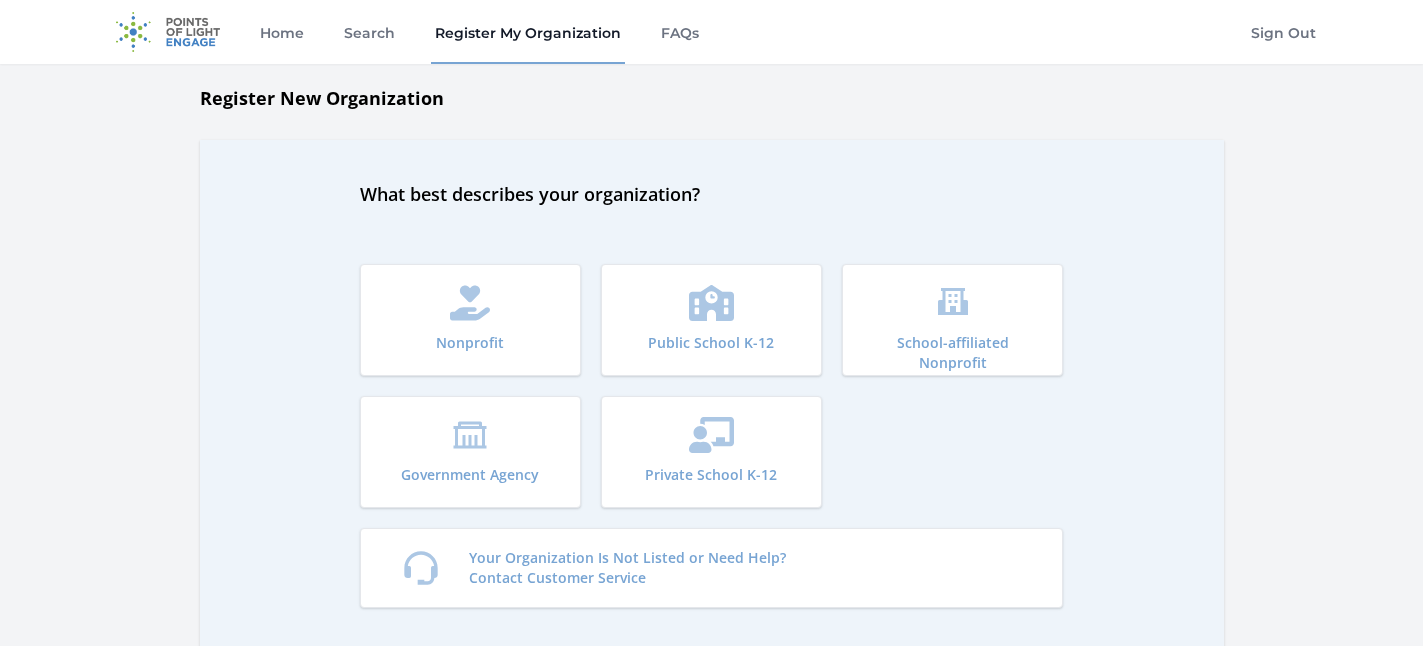 scroll, scrollTop: 0, scrollLeft: 0, axis: both 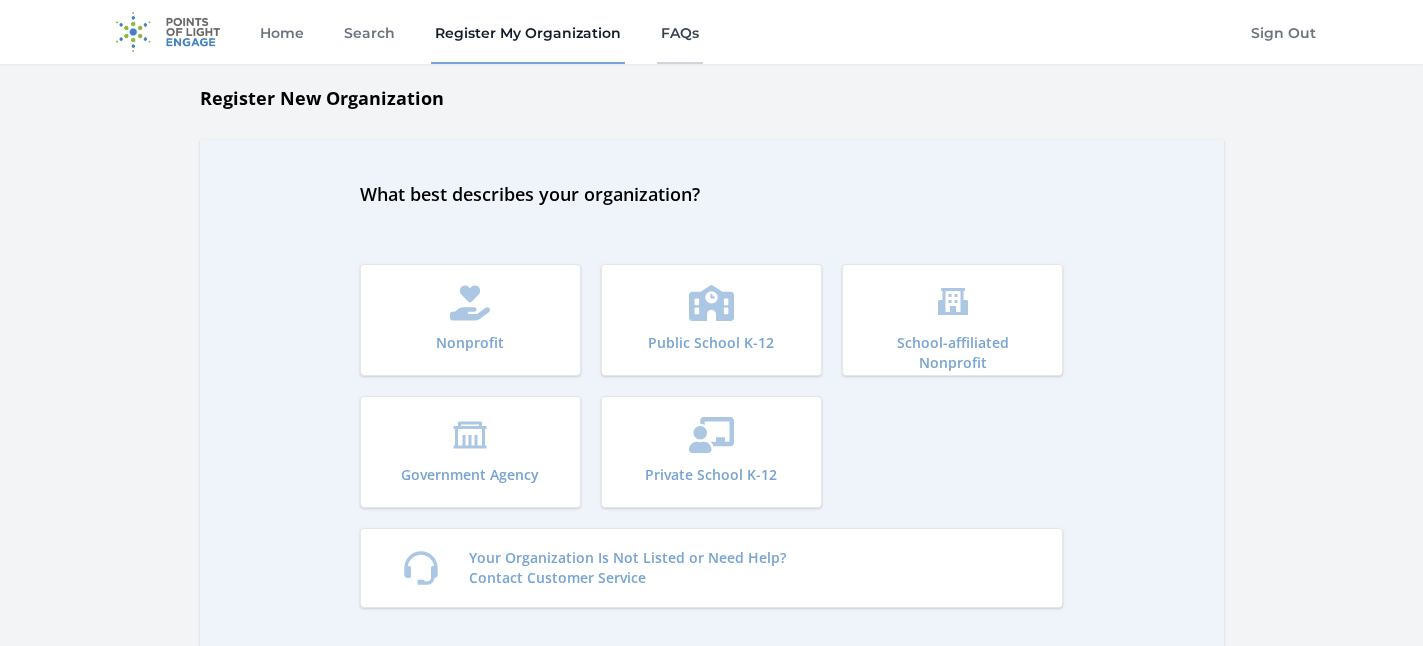 click on "FAQs" at bounding box center (680, 32) 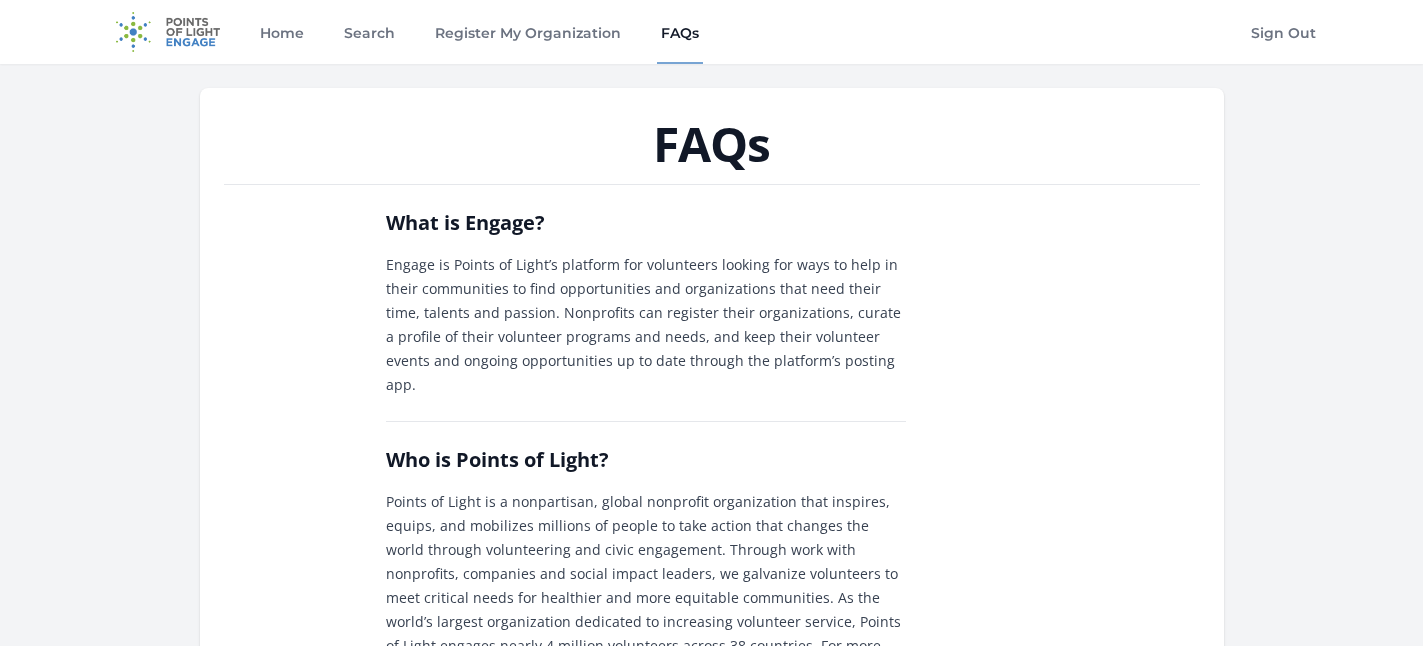 scroll, scrollTop: 0, scrollLeft: 0, axis: both 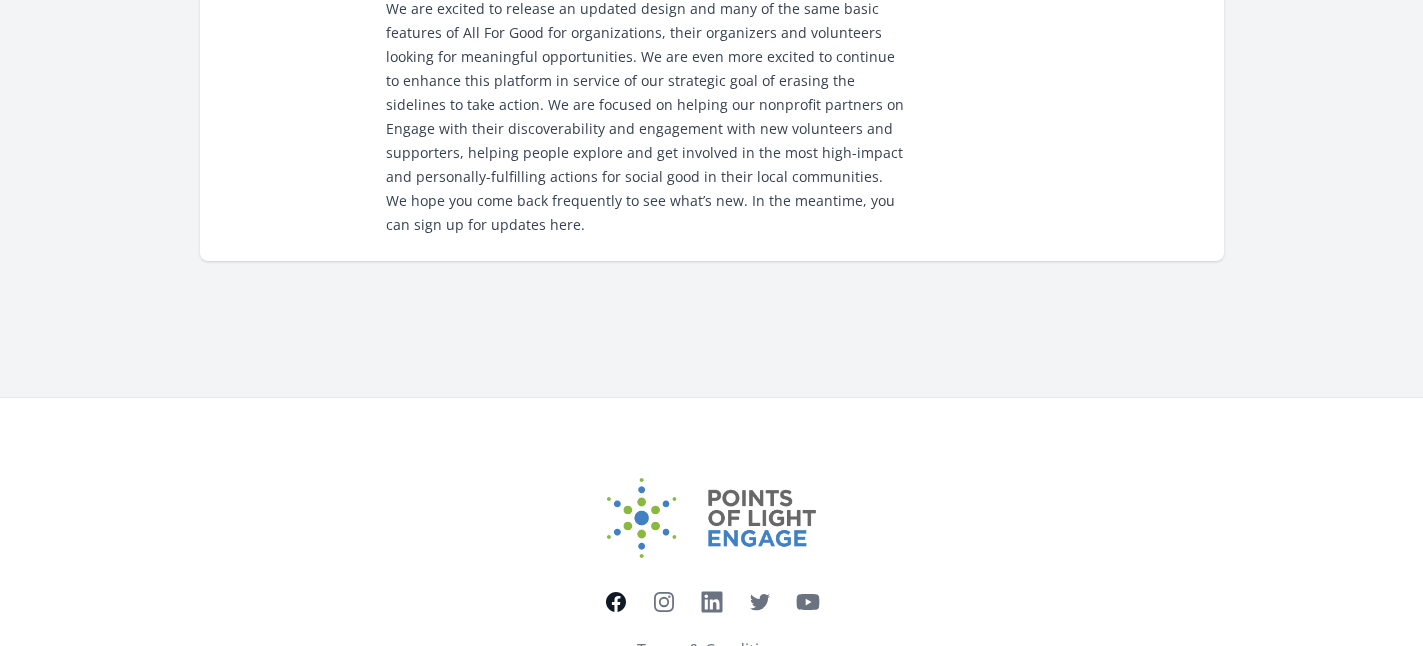 click 